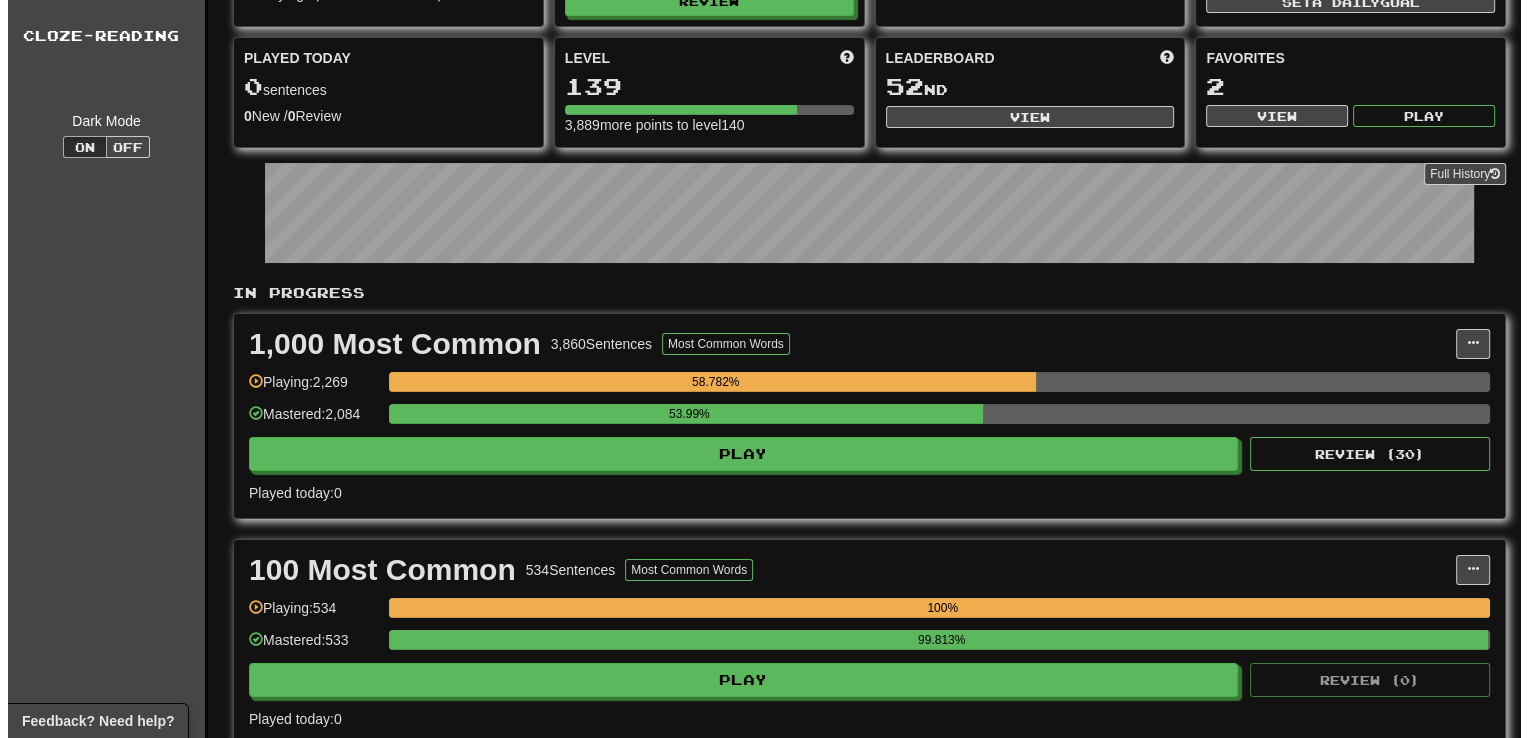 scroll, scrollTop: 156, scrollLeft: 0, axis: vertical 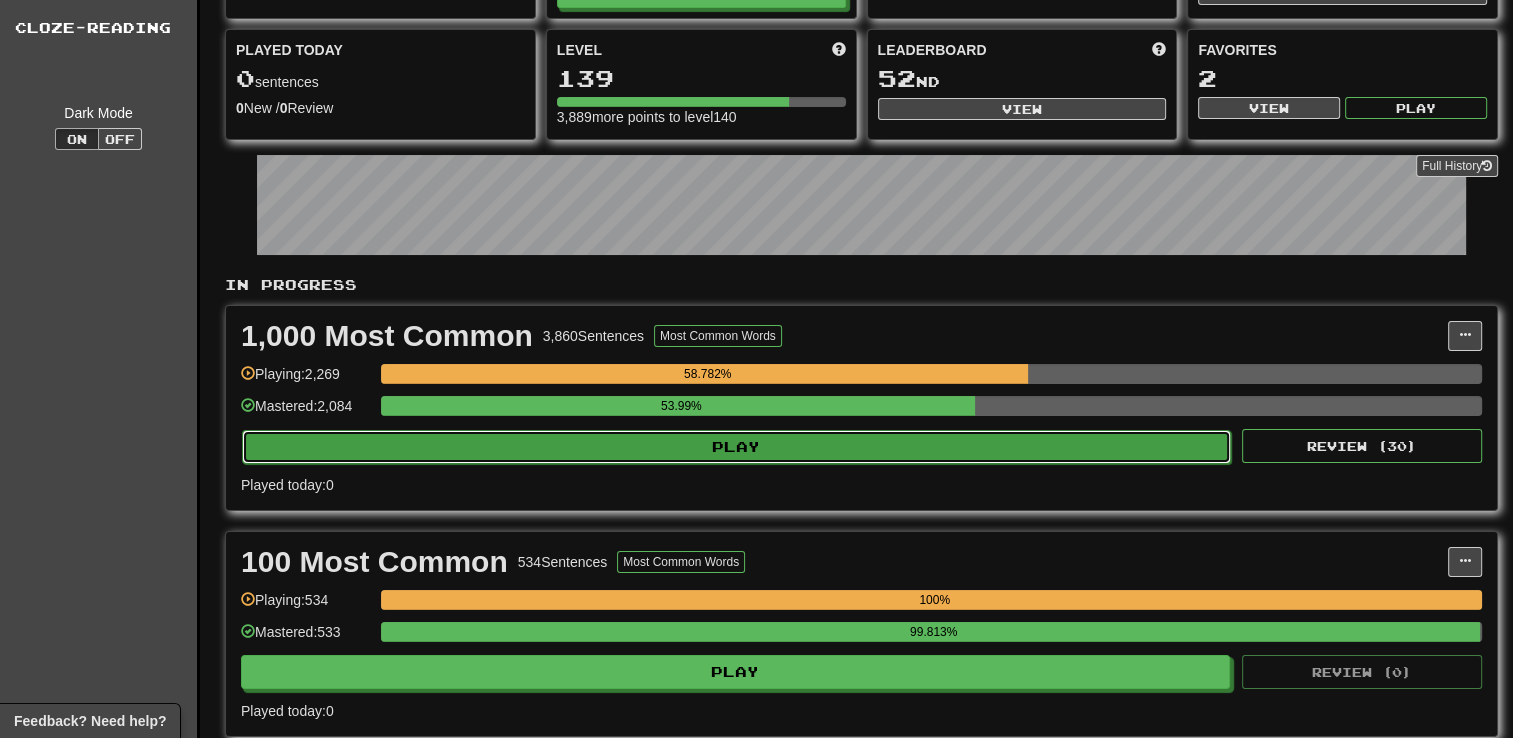 click on "Play" at bounding box center [736, 447] 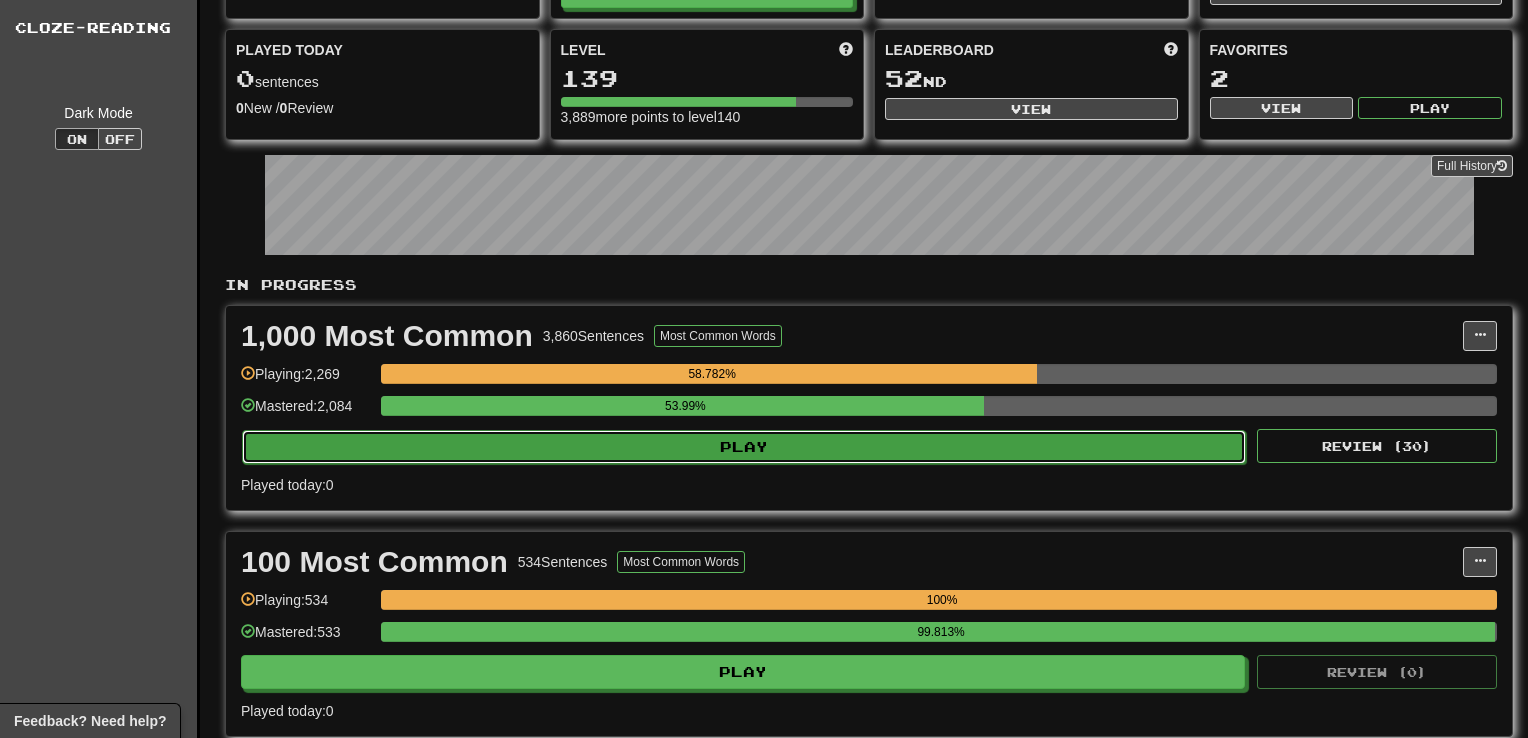 select on "**" 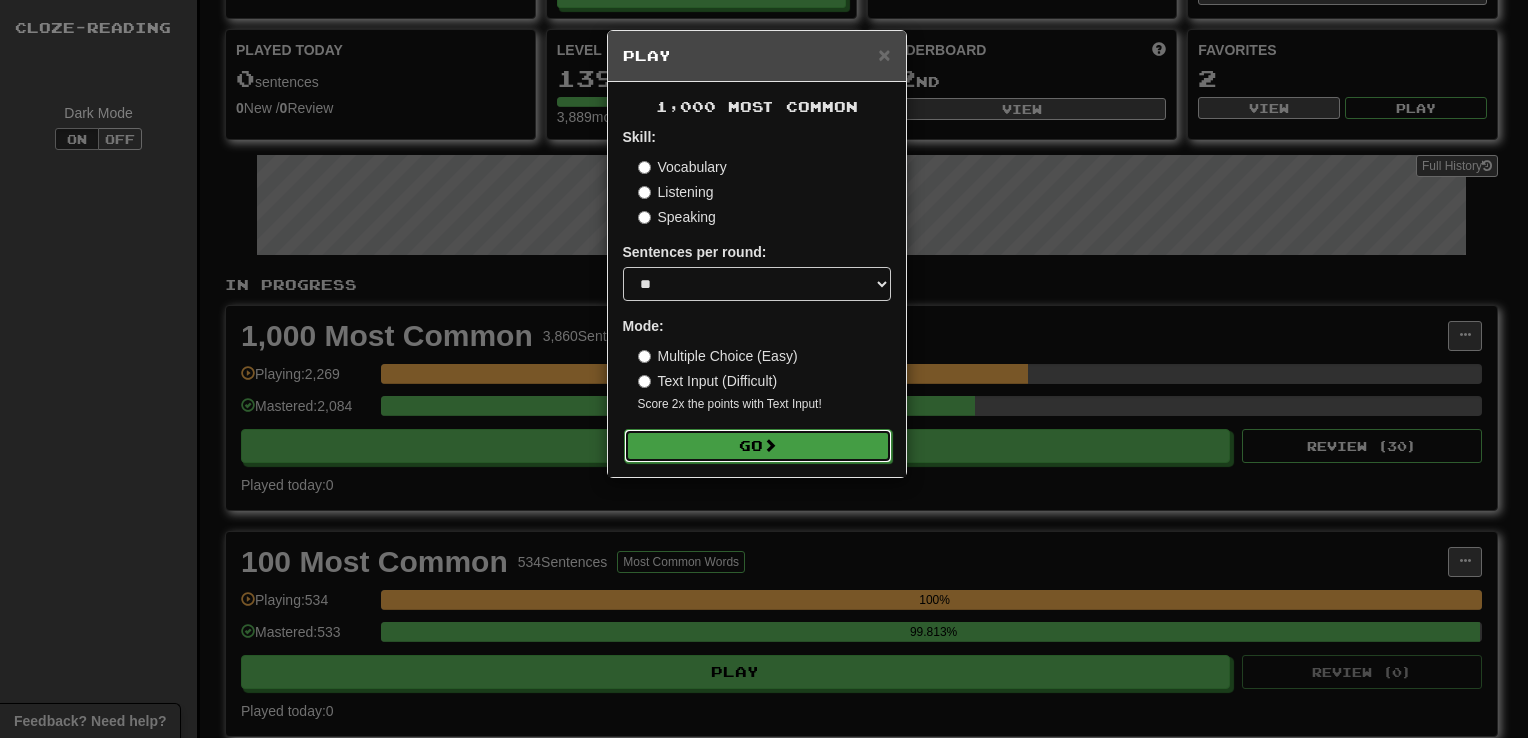 click on "Go" at bounding box center (758, 446) 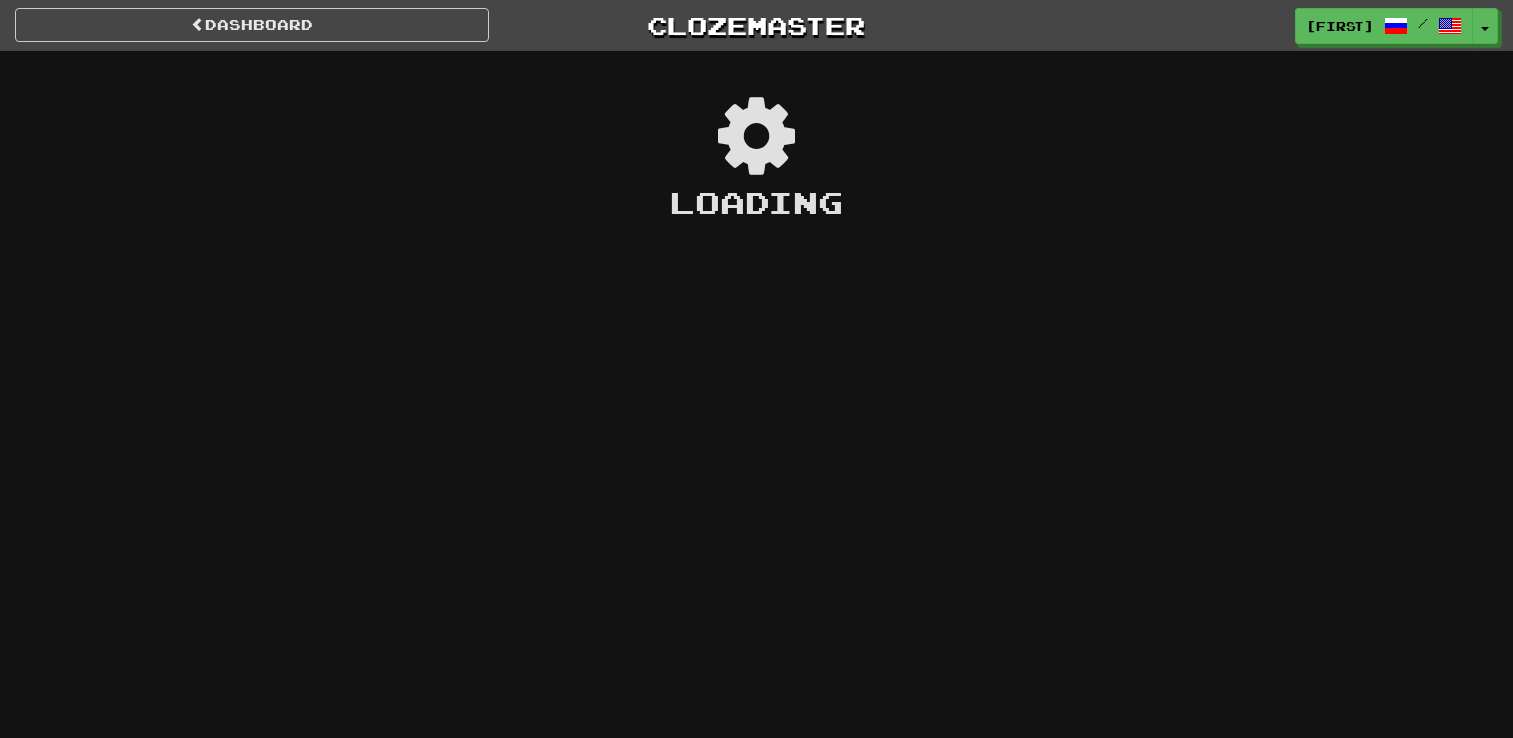 scroll, scrollTop: 0, scrollLeft: 0, axis: both 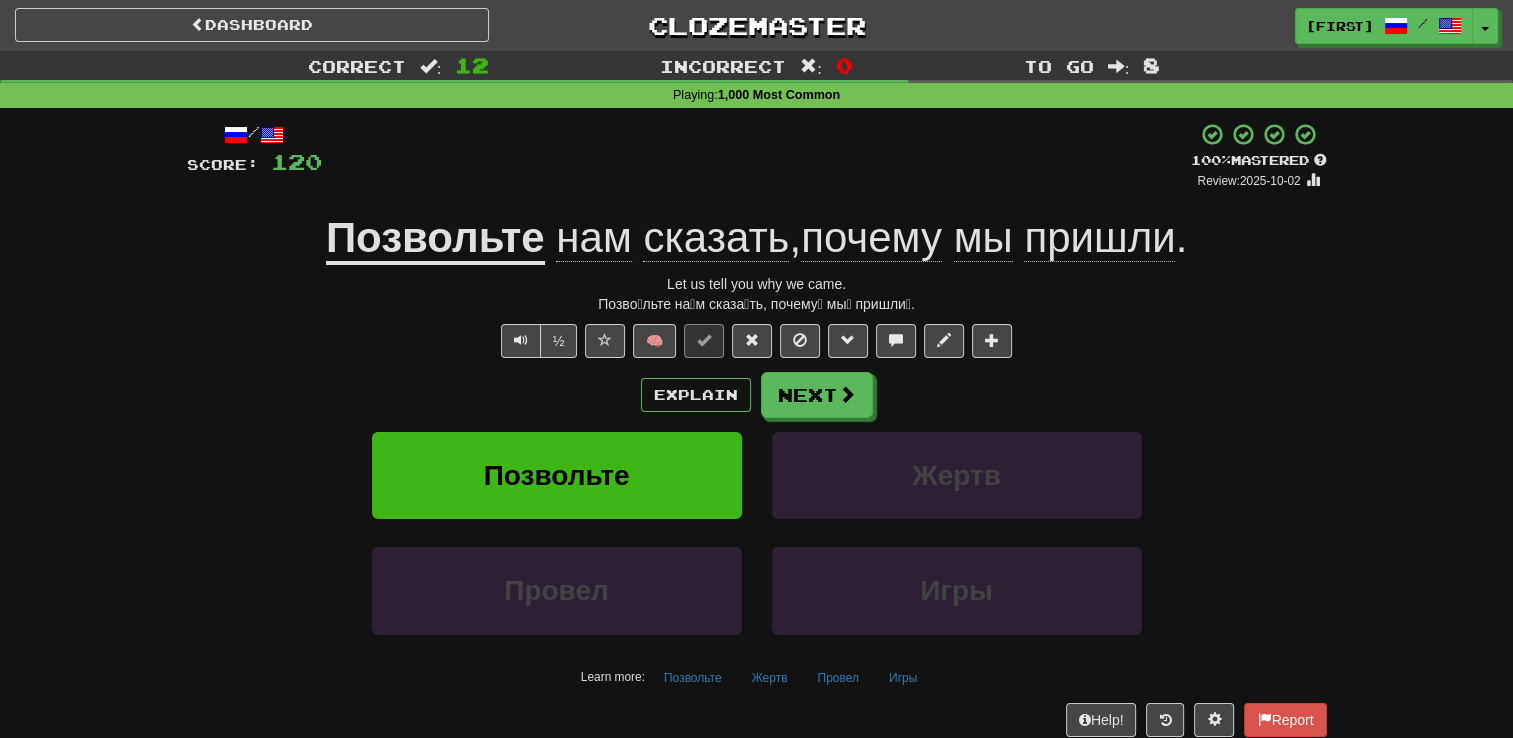 click on "Explain Next" at bounding box center (757, 395) 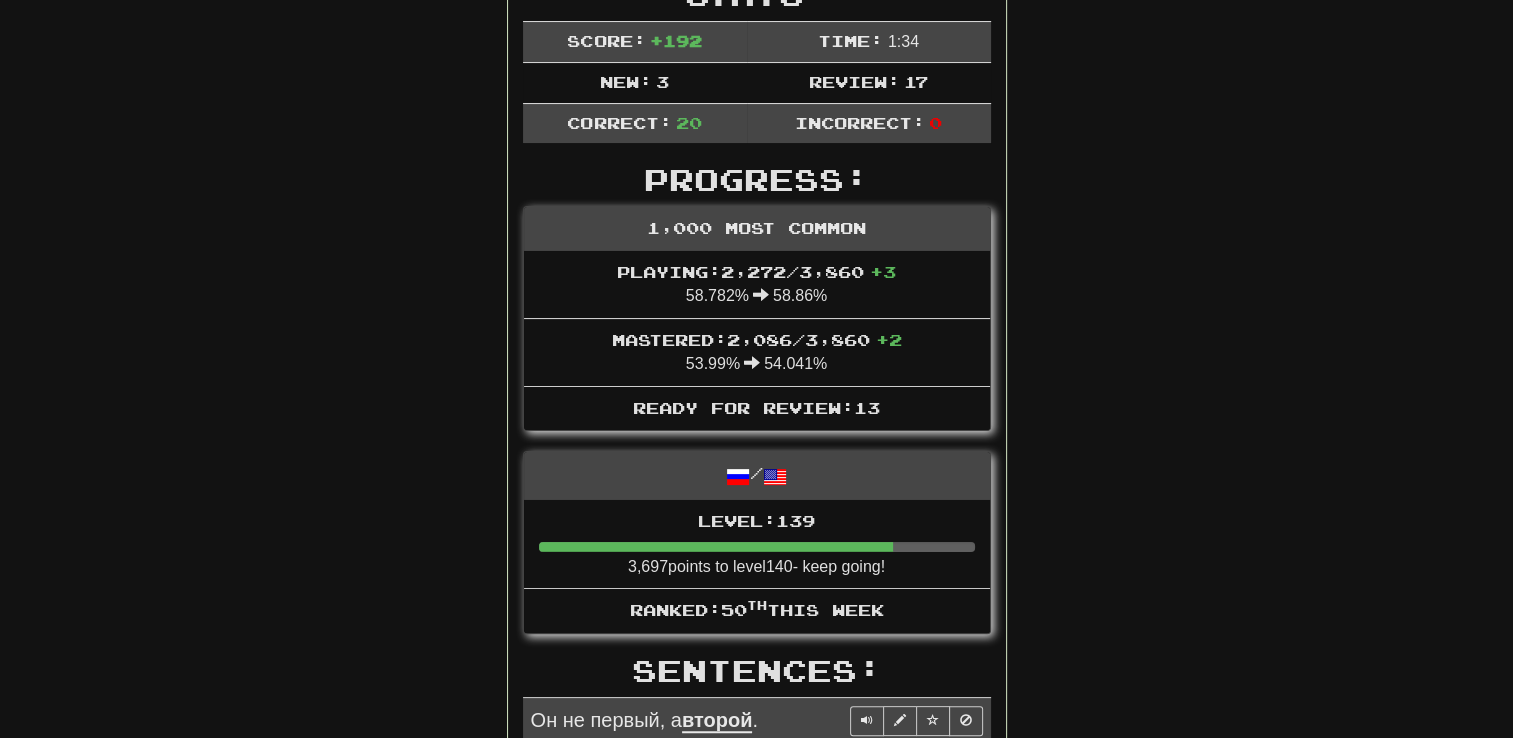 scroll, scrollTop: 0, scrollLeft: 0, axis: both 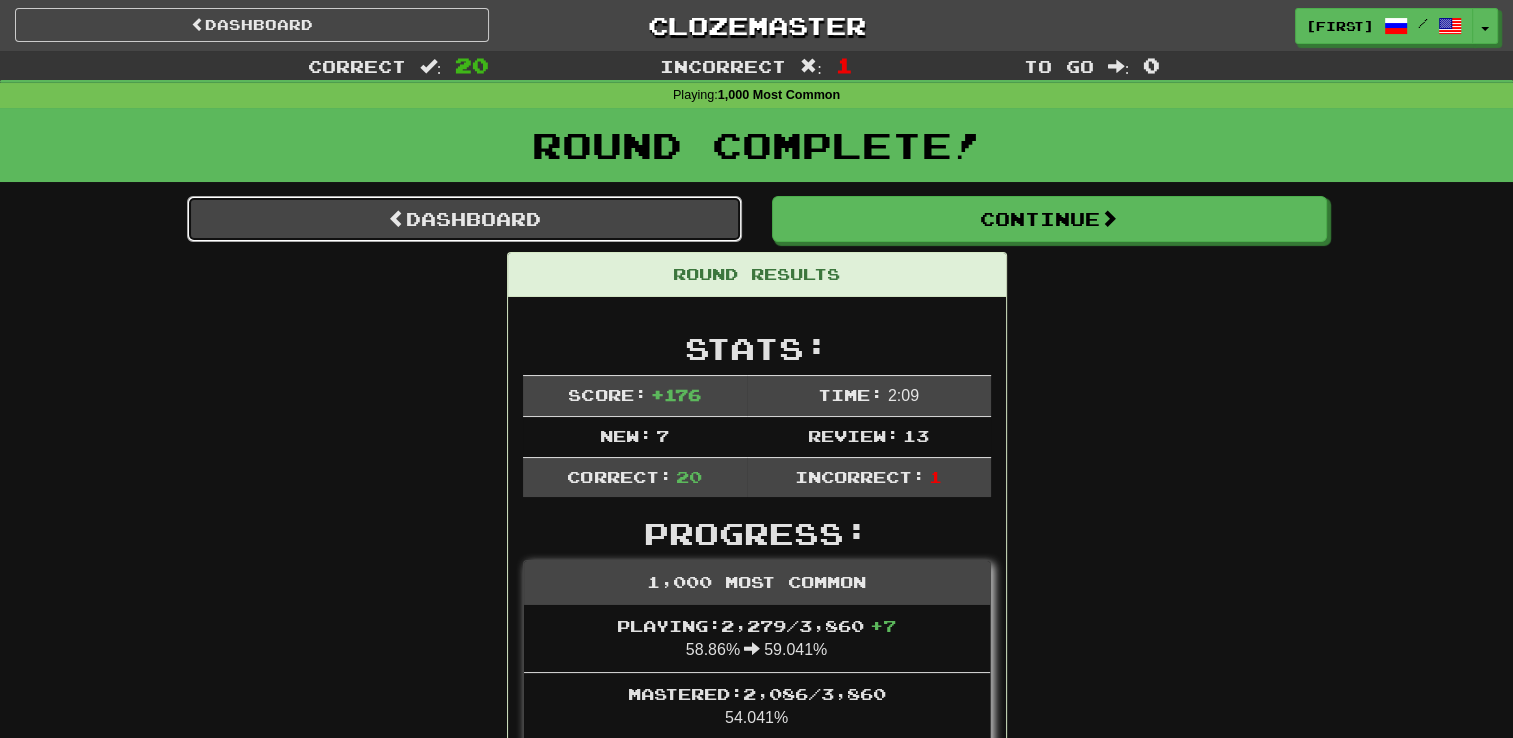 click on "Dashboard" at bounding box center [464, 219] 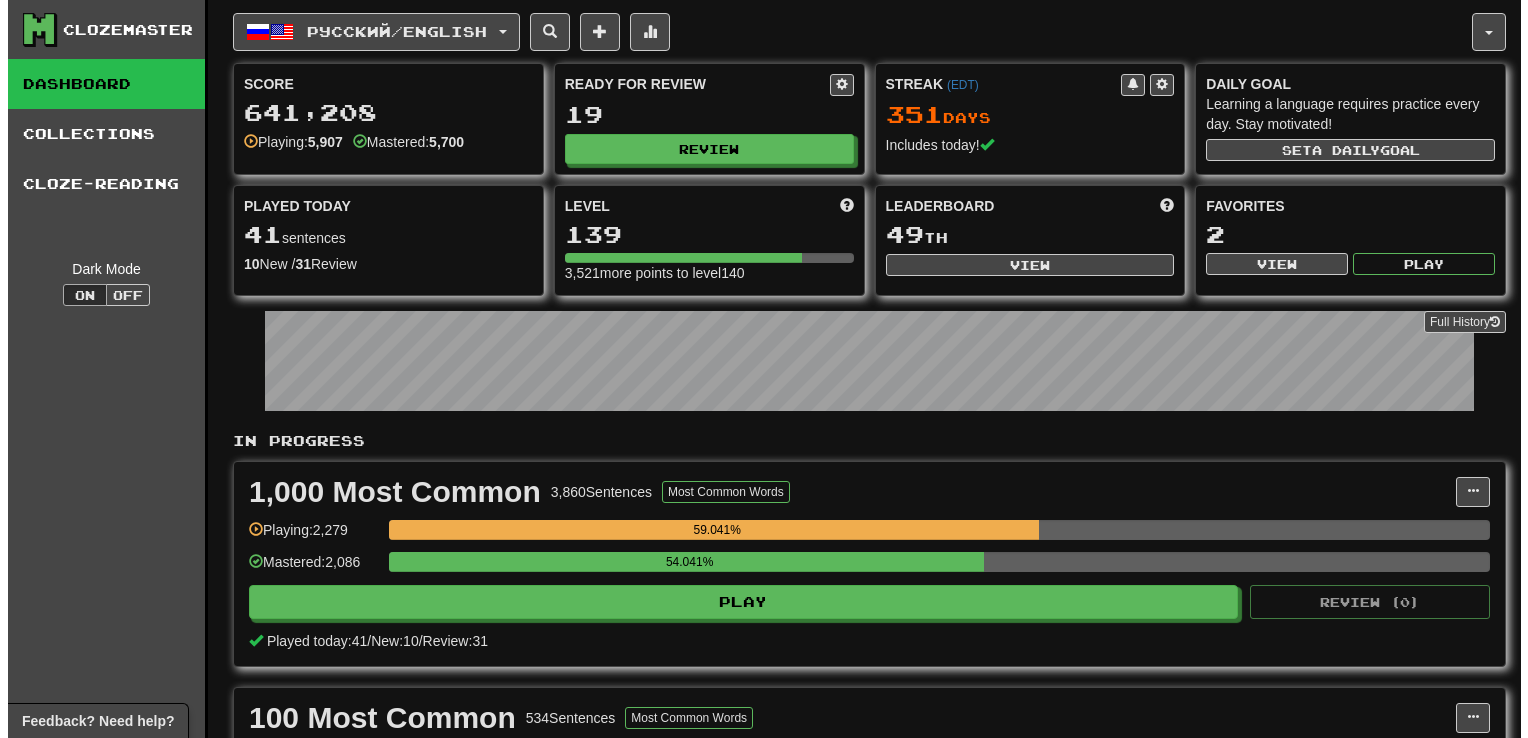 scroll, scrollTop: 0, scrollLeft: 0, axis: both 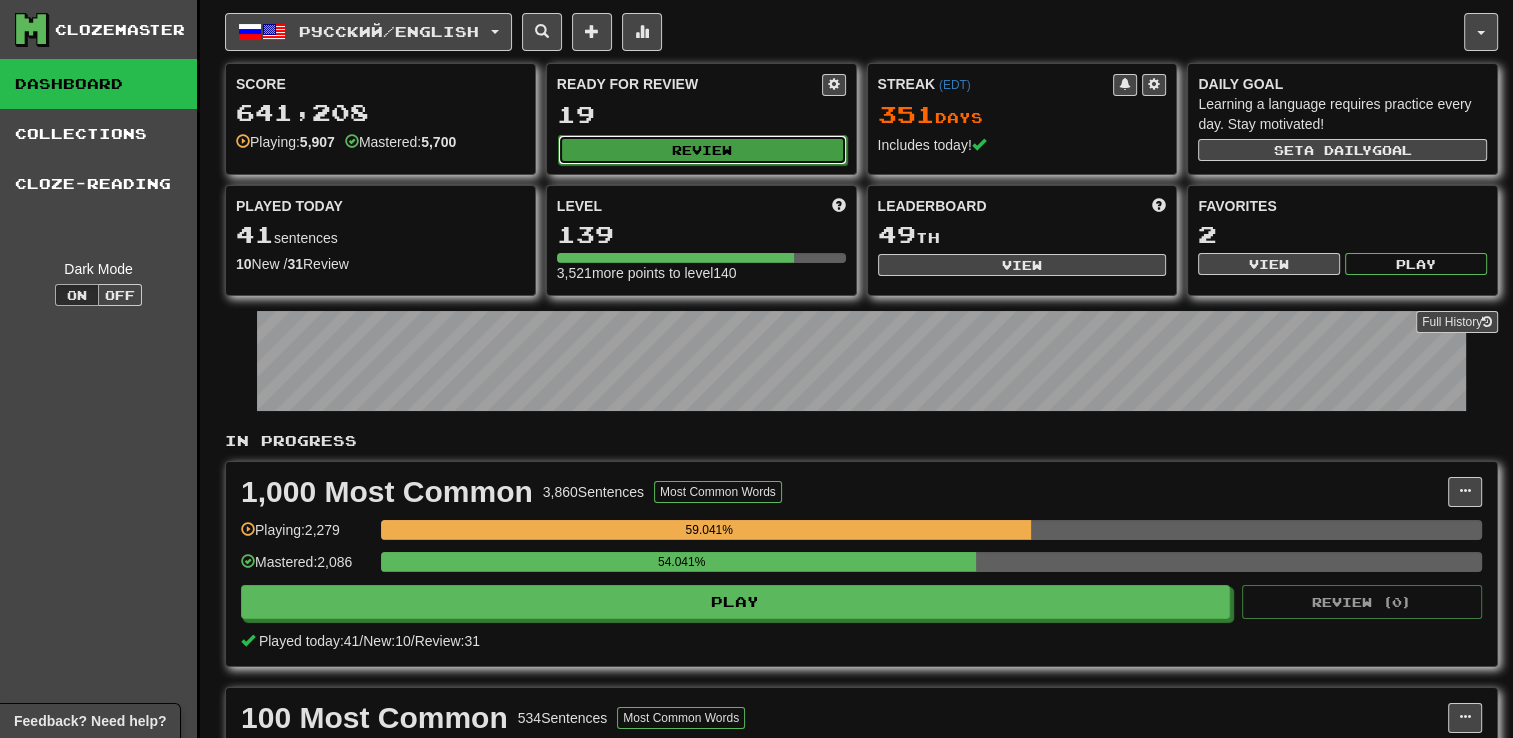 click on "Review" at bounding box center (702, 150) 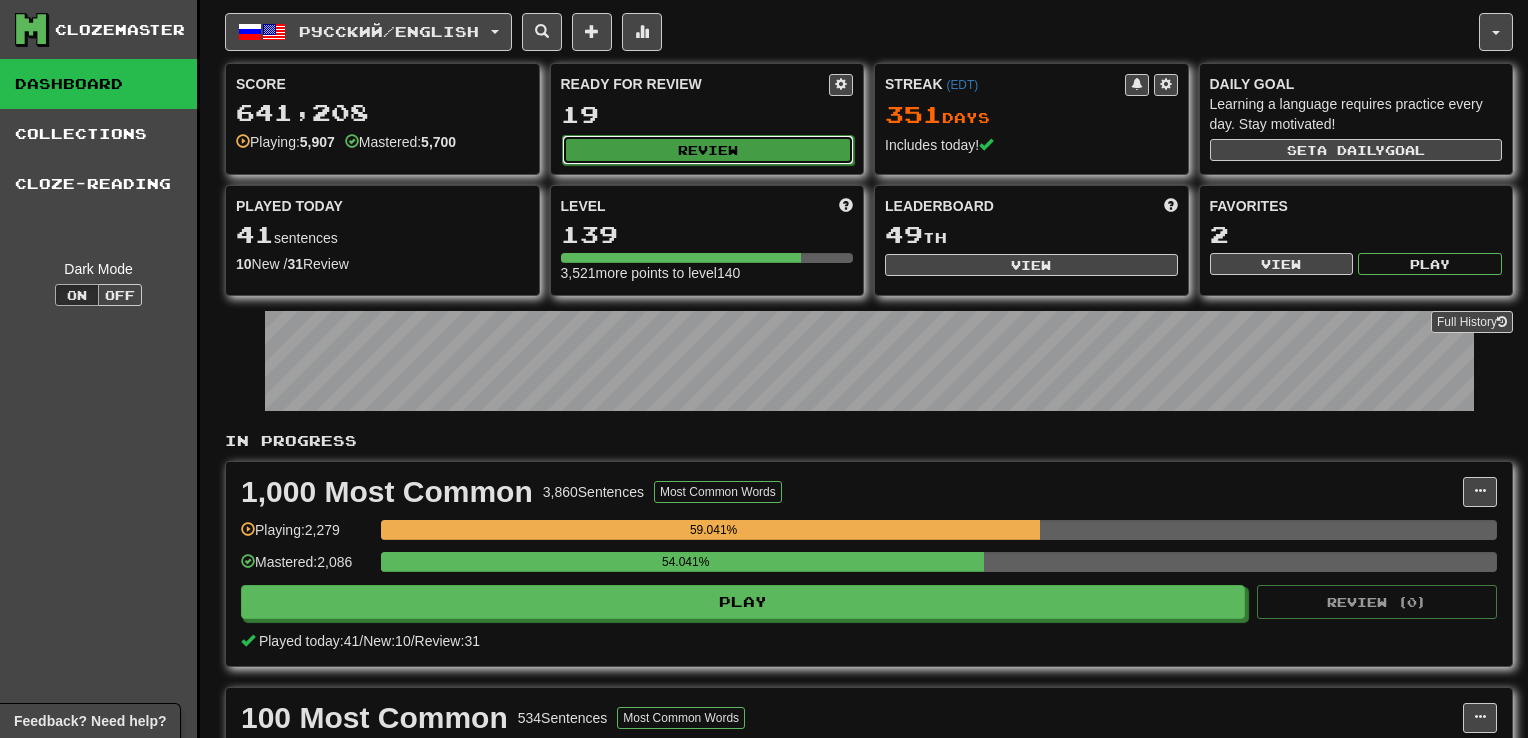 select on "**" 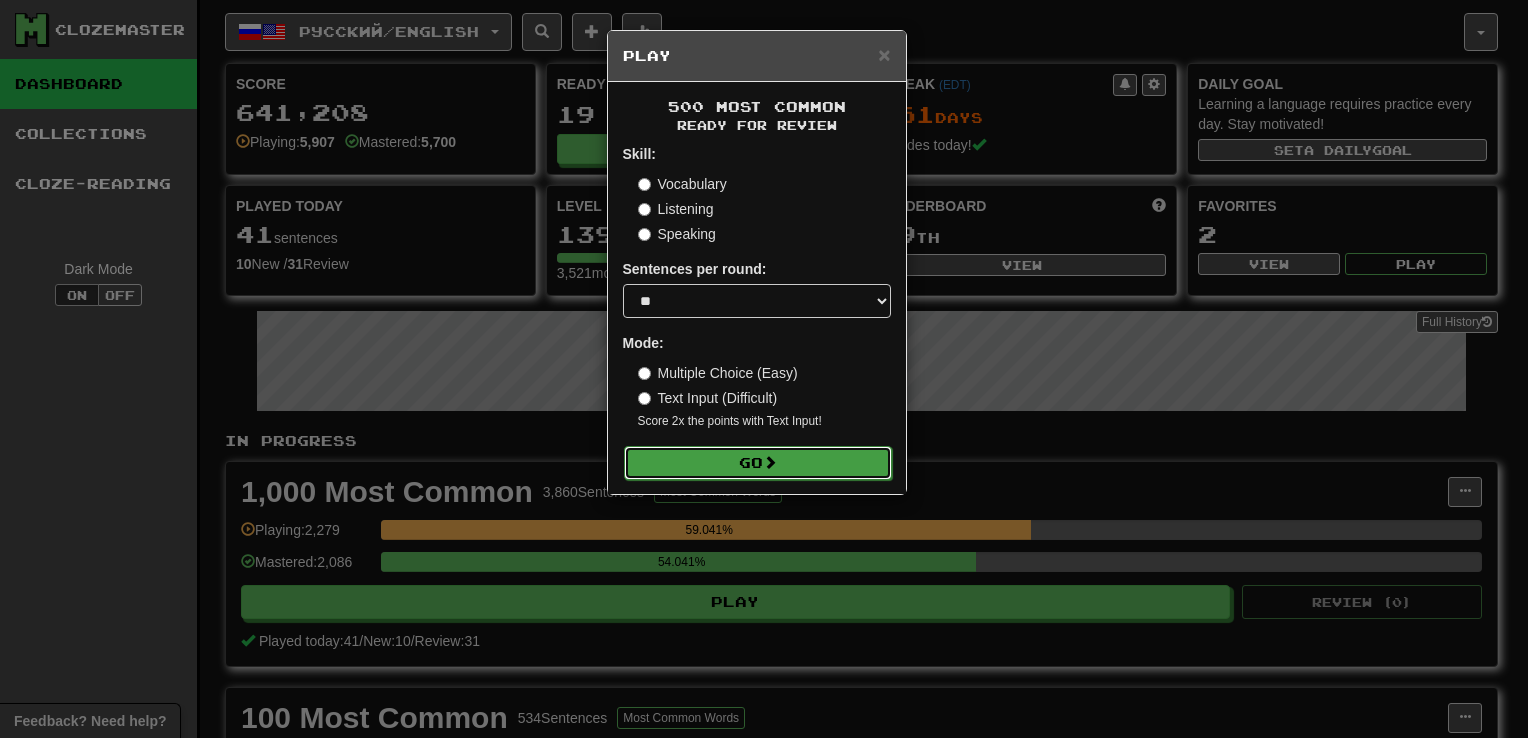 click on "Go" at bounding box center [758, 463] 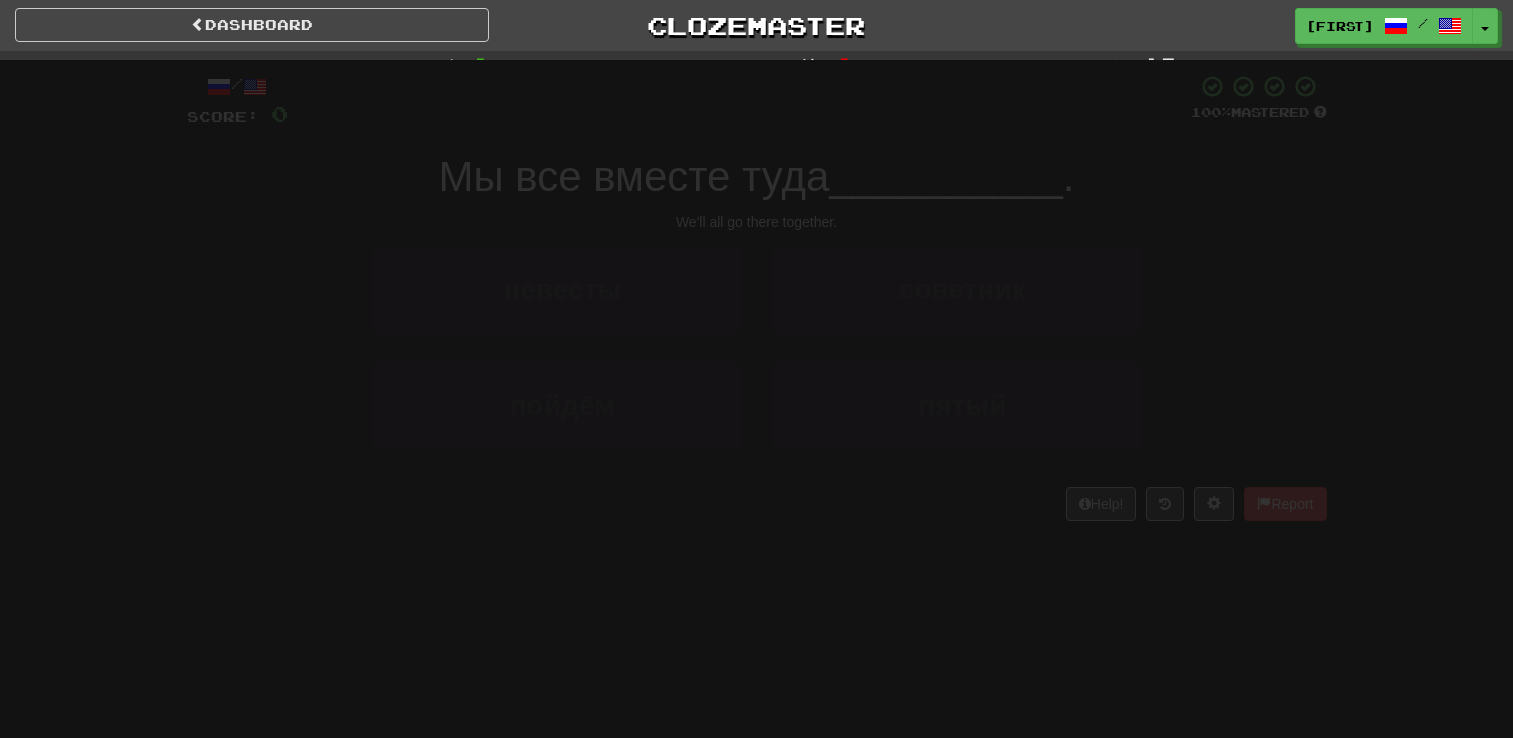 scroll, scrollTop: 0, scrollLeft: 0, axis: both 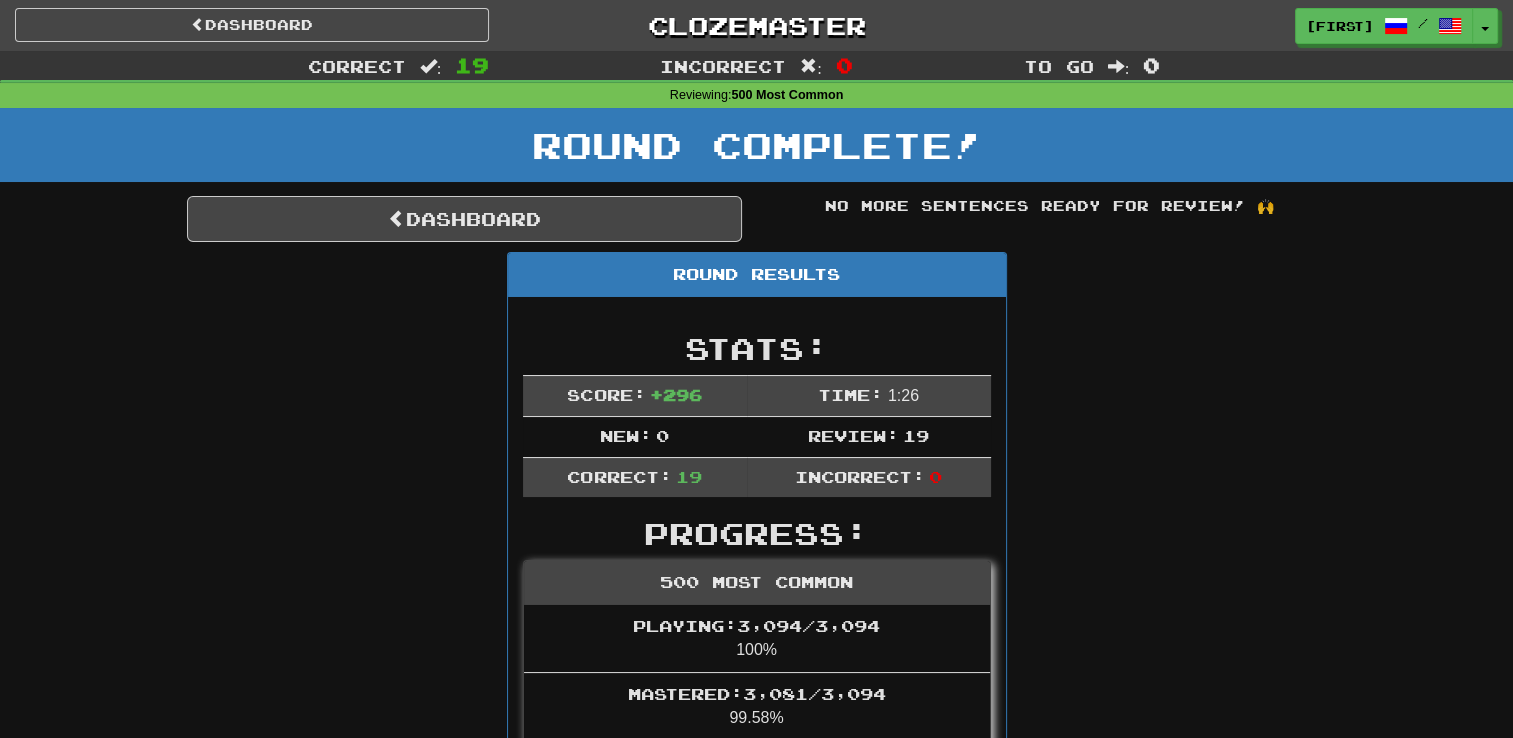 click on "Dashboard No more sentences ready for review! 🙌 Round Results Stats: Score:   + 296 Time:   1 : 26 New:   0 Review:   19 Correct:   19 Incorrect:   0 Progress: 500 Most Common Playing:  3,094  /  3,094 100% Mastered:  3,081  /  3,094 99.58% Ready for Review:  0  /  Level:  139 3,225  points to level  140  - keep going! Ranked:  48 th  this week Sentences:  Report Мы все вместе туда  пойдём . We'll all go there together.  Report Если это так —  тем  лучше. If that's so, all the better.  Report Нам надо поговорить с  ними  ещё раз. We need to speak to them again.  Report Ты знаешь его  отца ? Do you know his father?  Report Он в  порядке ? Is he all right?  Report Эй,  иди  сюда. Hey, come here.  Report Я  одного  не понимаю. There's one thing I don't understand.  Report Что  ещё  тебе нужно? What else do you need?  Report Мне  кажется , там человек. Я  ." at bounding box center [757, 1499] 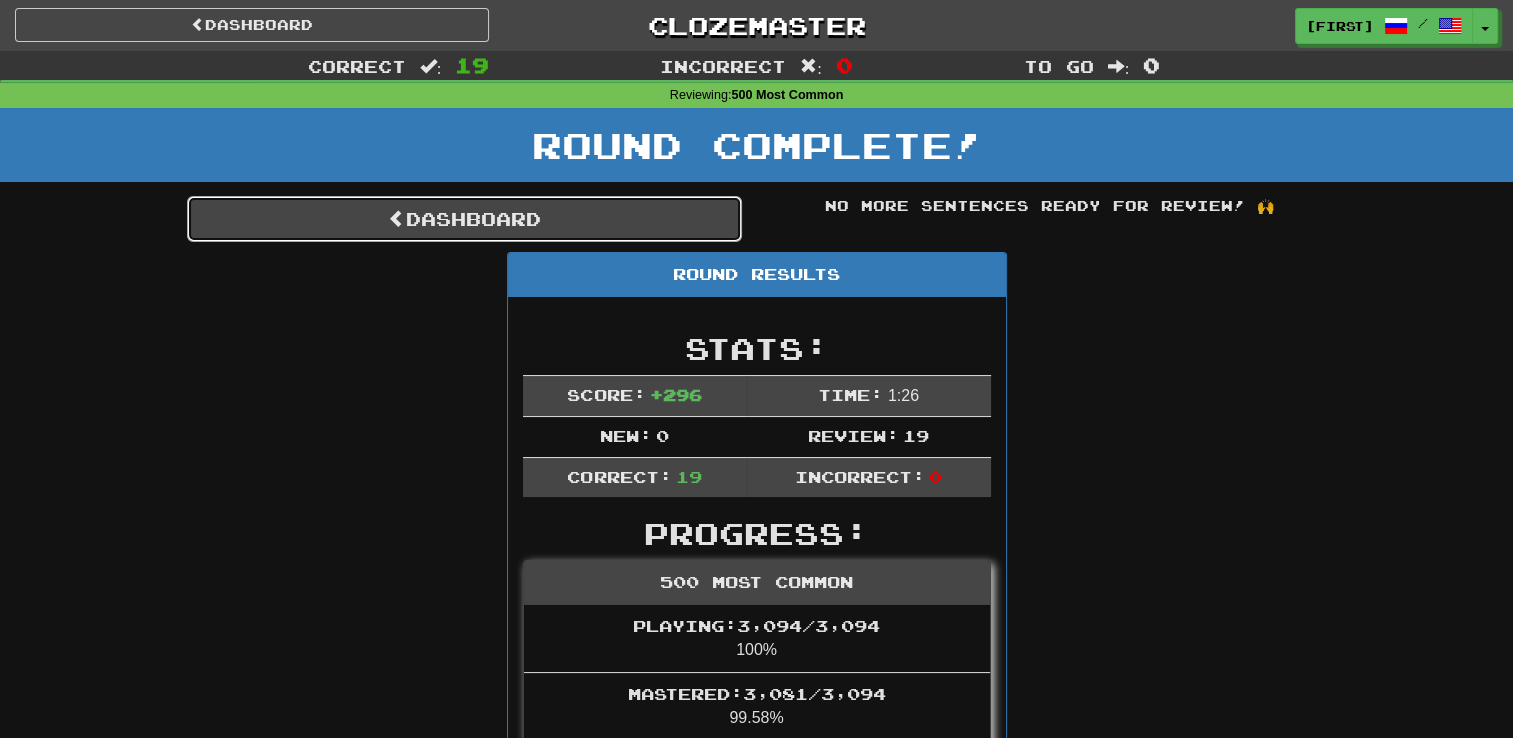 click on "Dashboard" at bounding box center [464, 219] 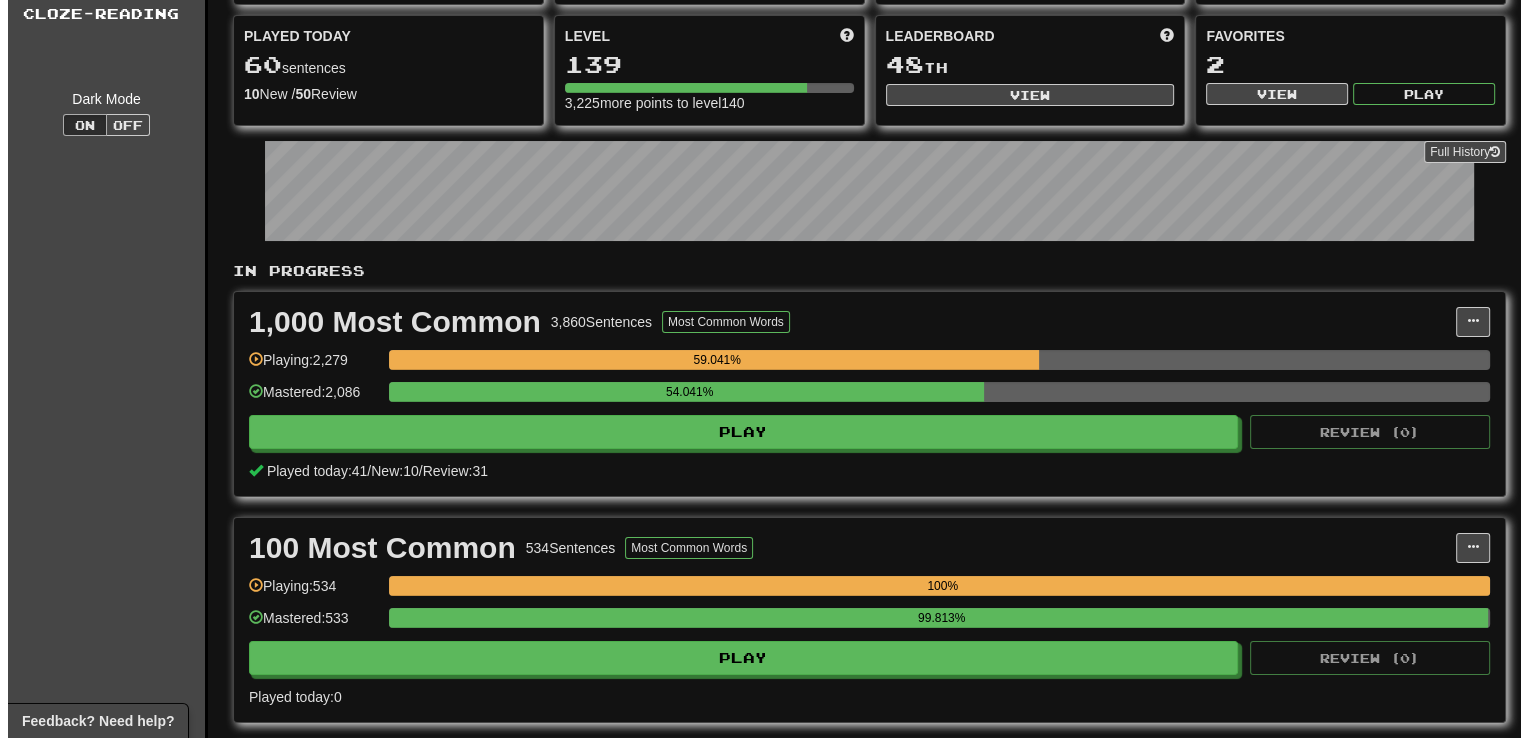 scroll, scrollTop: 190, scrollLeft: 0, axis: vertical 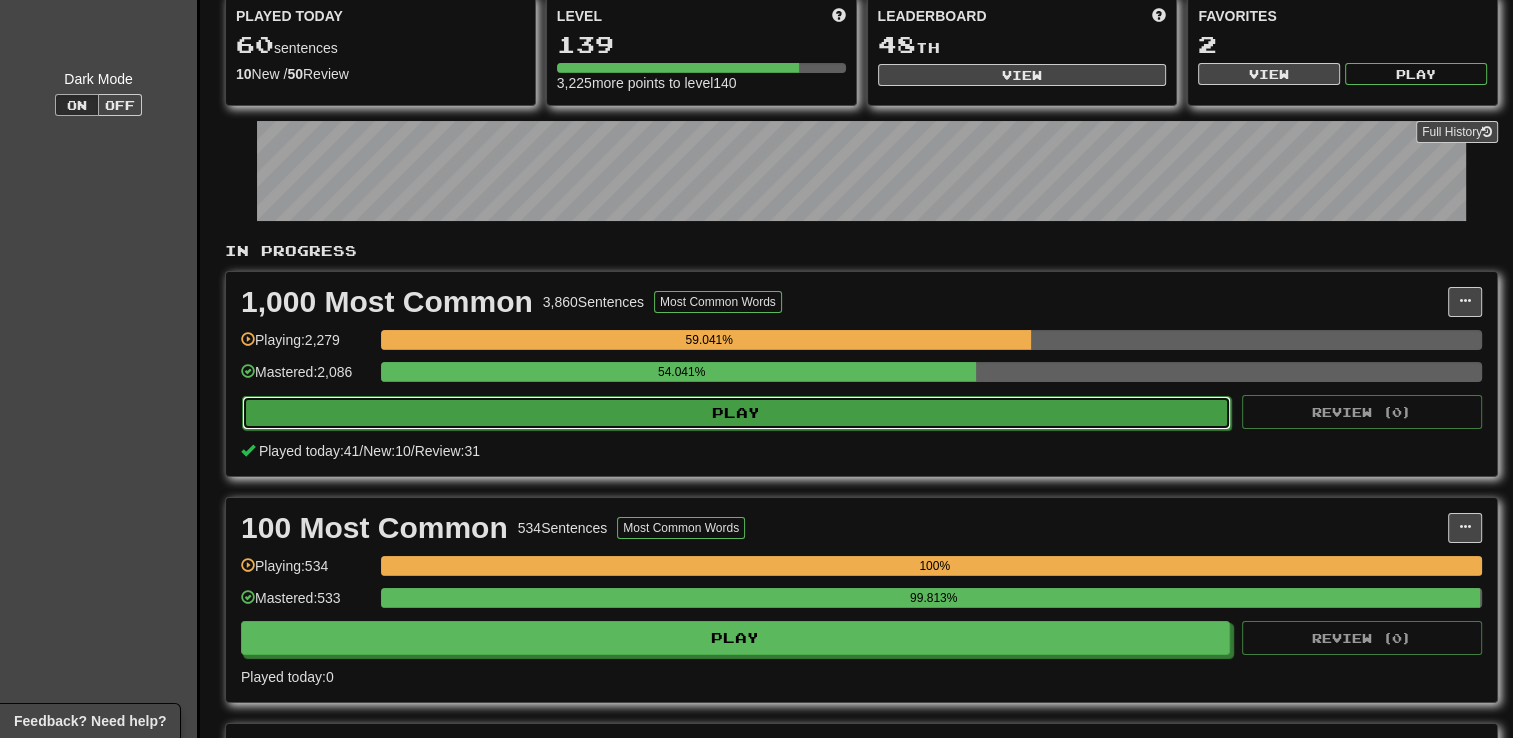 click on "Play" at bounding box center [736, 413] 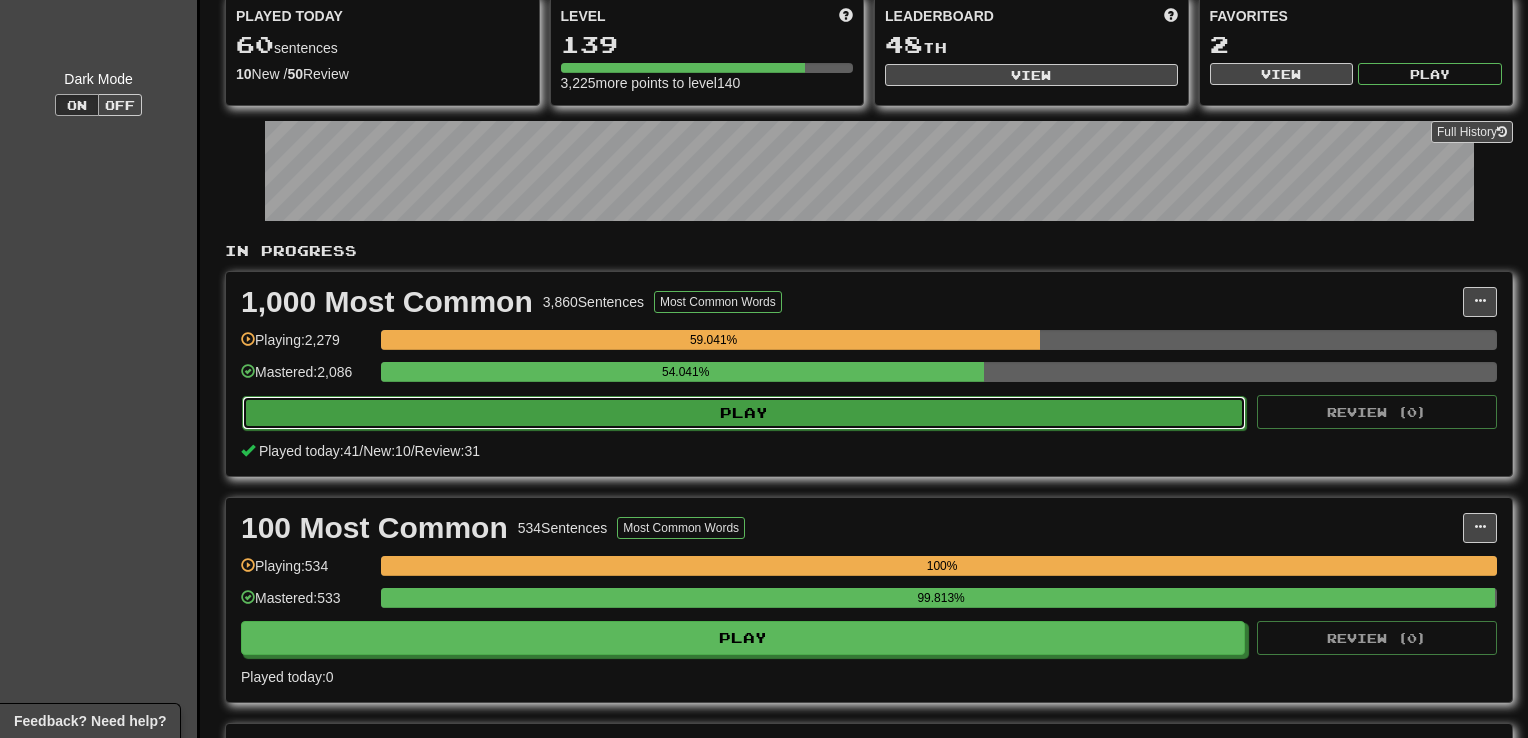 select on "**" 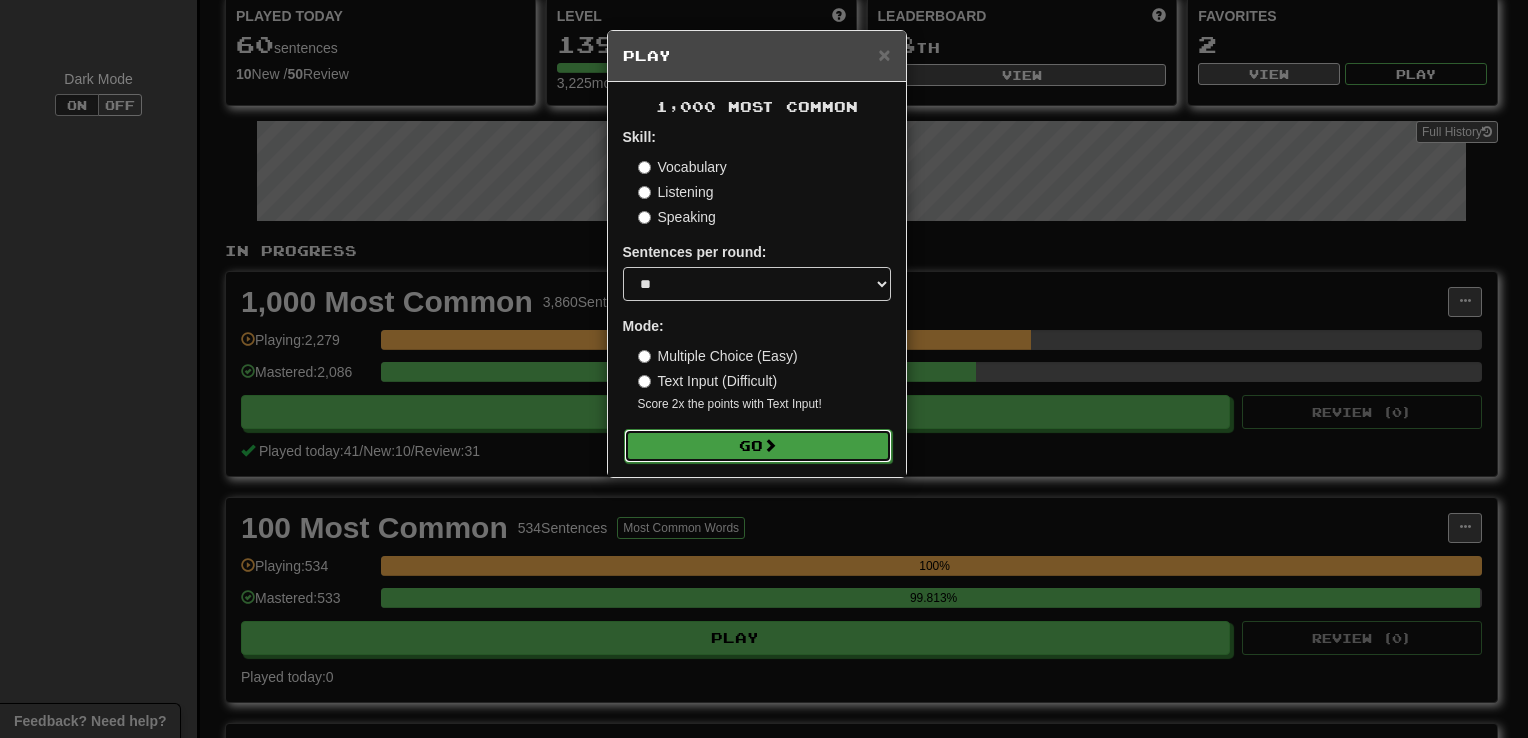 click on "Go" at bounding box center (758, 446) 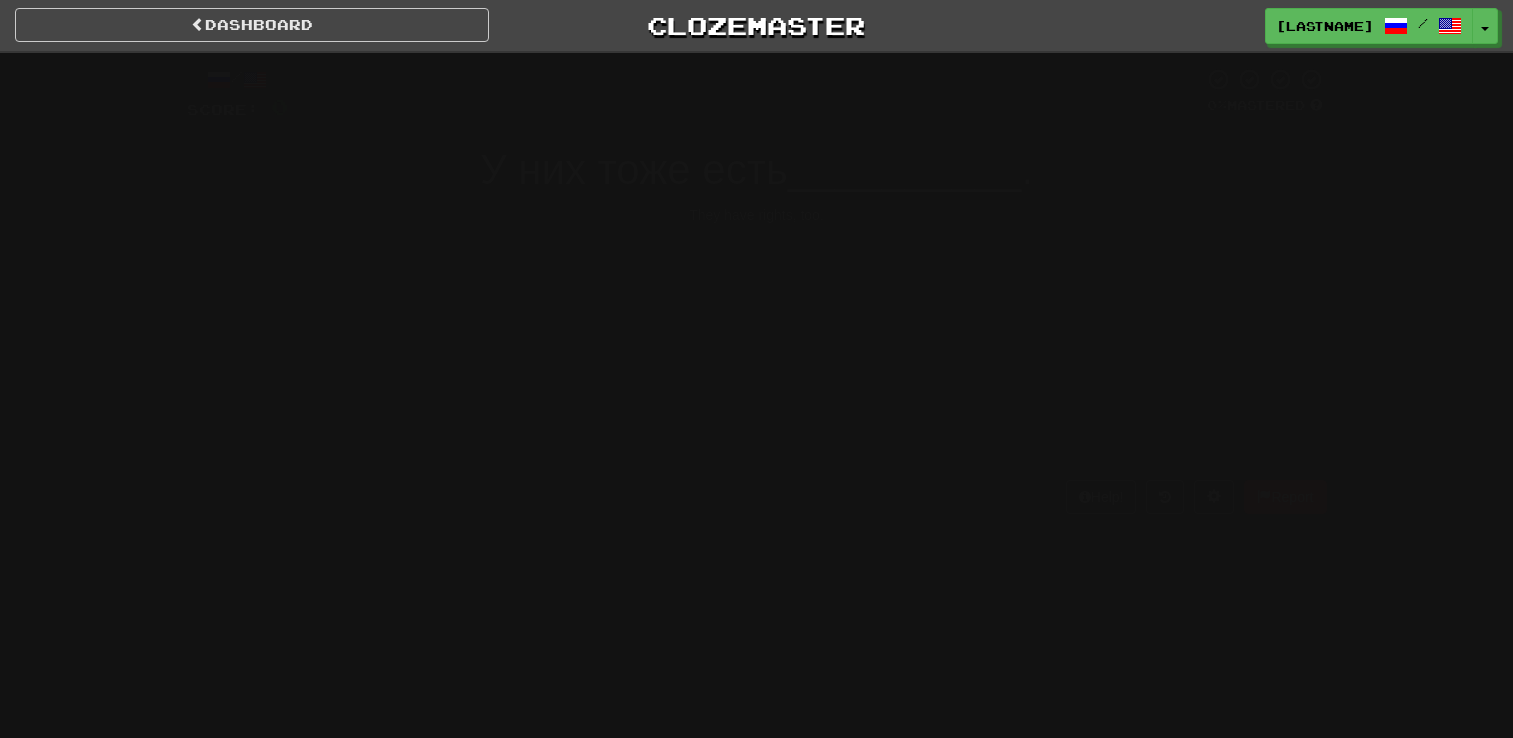 scroll, scrollTop: 0, scrollLeft: 0, axis: both 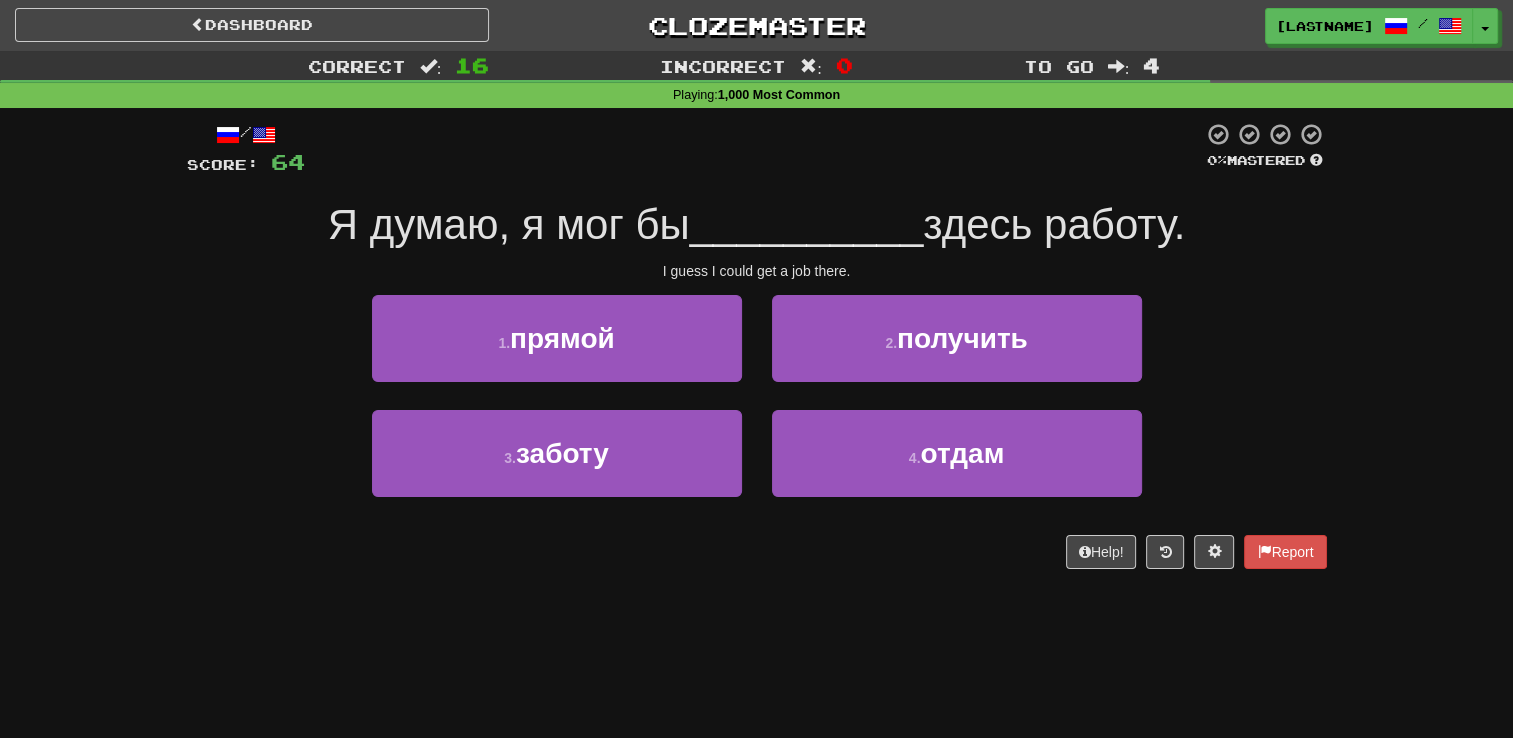 click on "I guess I could get a job there." at bounding box center [757, 271] 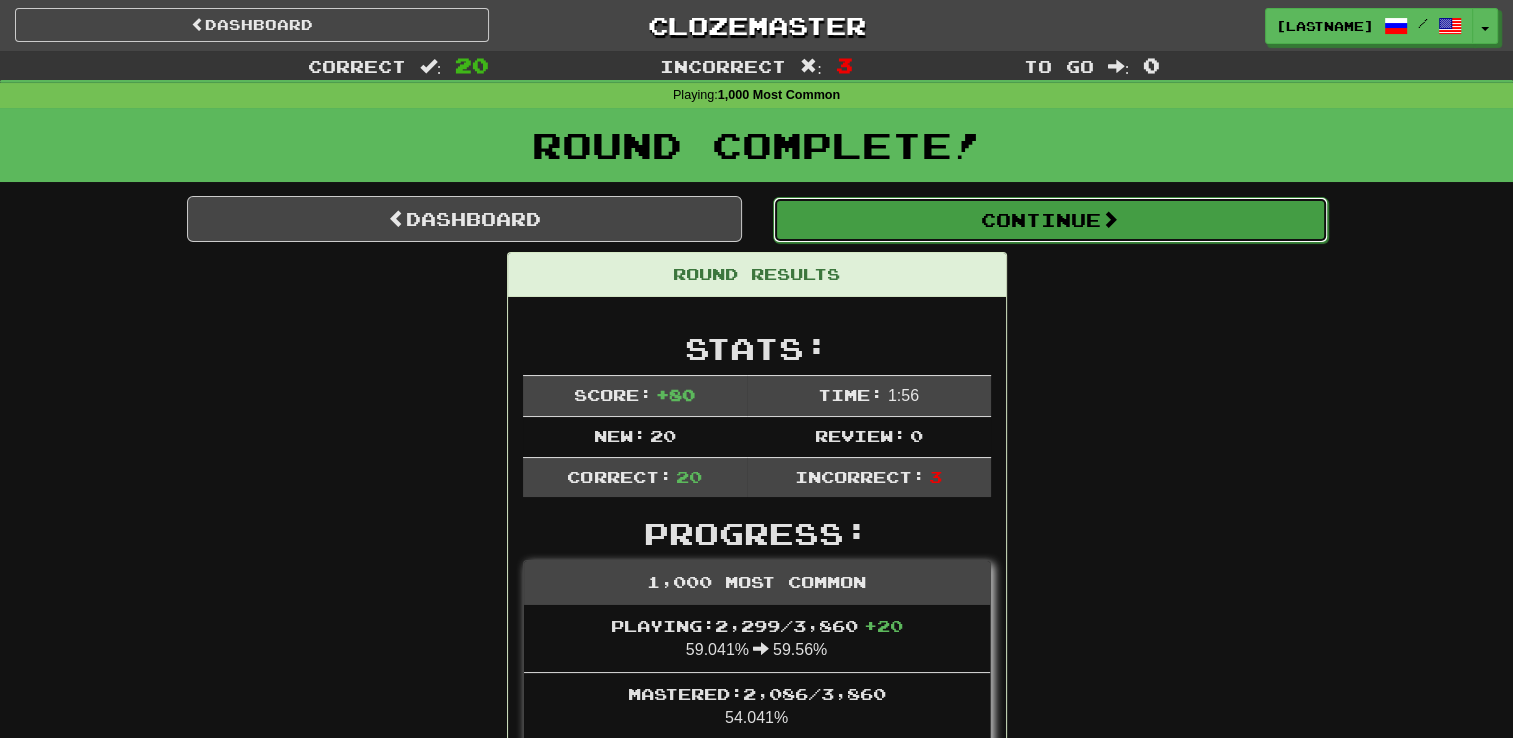 click on "Continue" at bounding box center [1050, 220] 